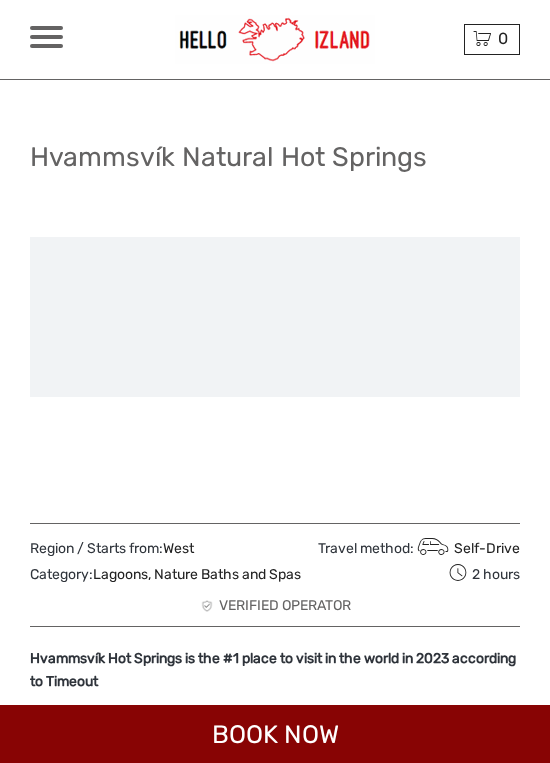 scroll, scrollTop: 0, scrollLeft: 0, axis: both 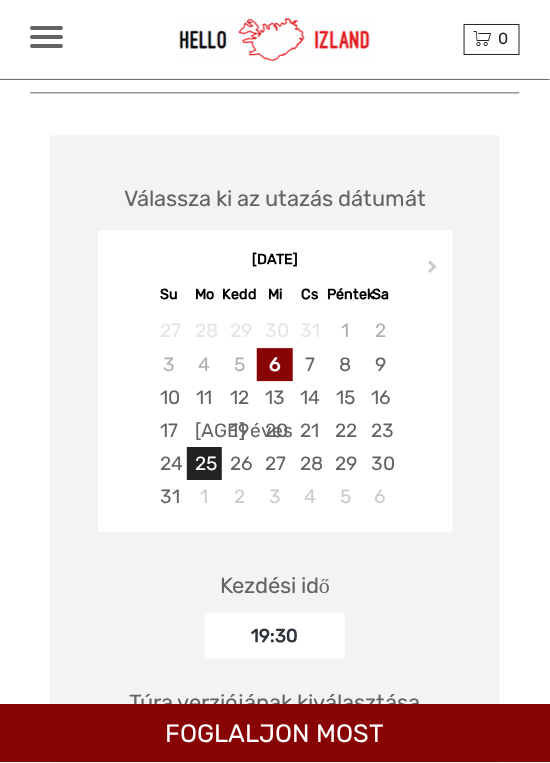 click on "25" at bounding box center [206, 463] 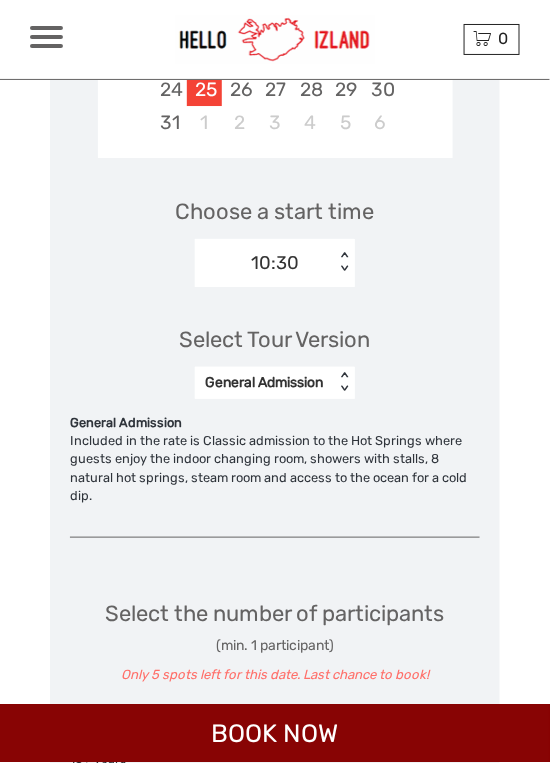 scroll, scrollTop: 2934, scrollLeft: 0, axis: vertical 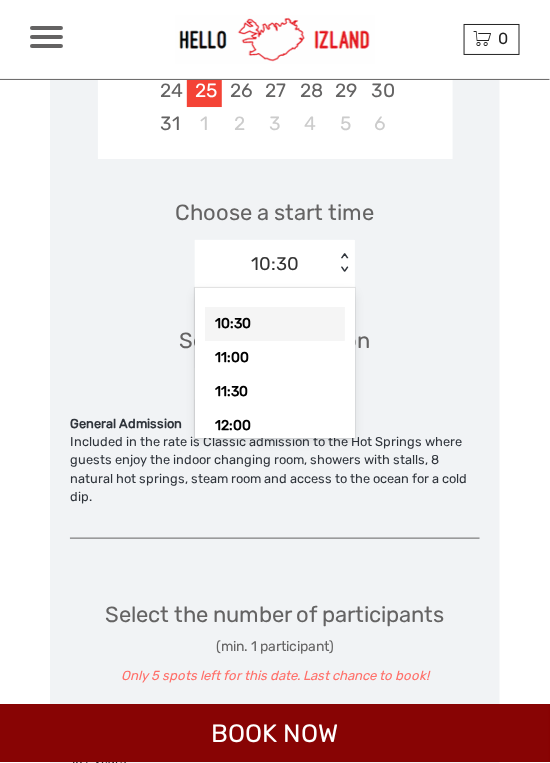 click on "11:00" at bounding box center (275, 358) 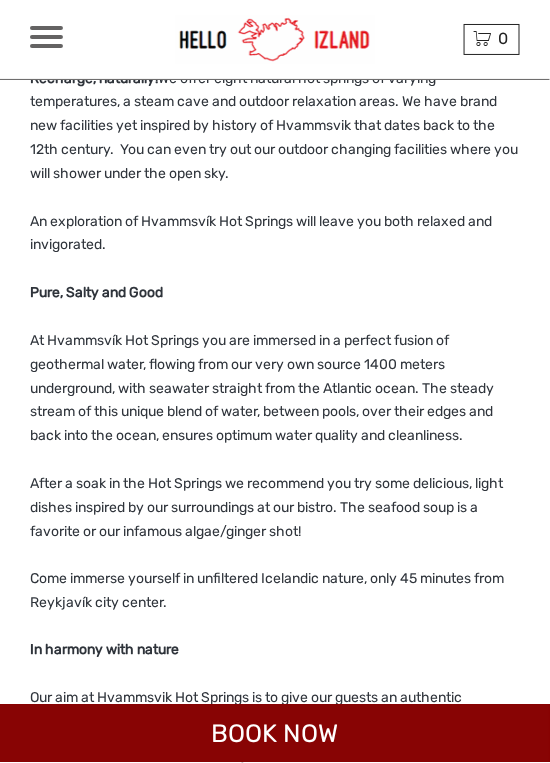scroll, scrollTop: 894, scrollLeft: 0, axis: vertical 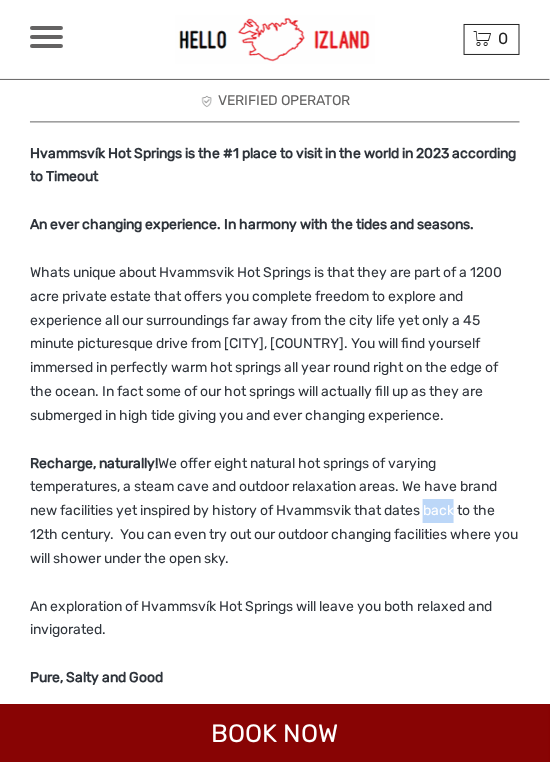click on "Whats unique about Hvammsvik Hot Springs is that they are part of a 1200 acre private estate that offers you complete freedom to explore and experience all our surroundings far away from the city life yet only a 45 minute picturesque drive from Reykjavik.  You will find yourself immersed in perfectly warm hot springs all year round right on the edge of the ocean.  In fact some of our hot springs will actually fill up as they are submerged in high tide giving you and ever changing experience." at bounding box center [275, 345] 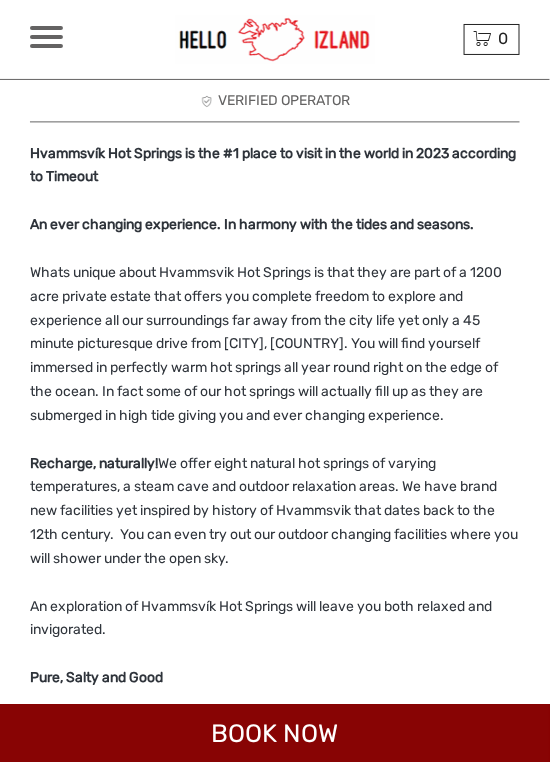 click on "Recharge, naturally!  We offer eight natural hot springs of varying temperatures, a steam cave and outdoor relaxation areas. We have brand new facilities yet inspired by history of Hvammsvik that dates back to the 12th century.  You can even try out our outdoor changing facilities where you will shower under the open sky." at bounding box center (275, 512) 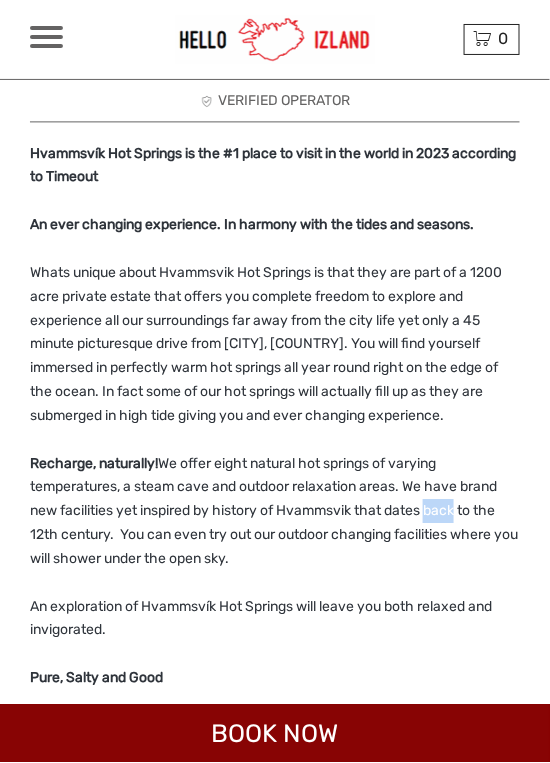 click on "Recharge, naturally!  We offer eight natural hot springs of varying temperatures, a steam cave and outdoor relaxation areas. We have brand new facilities yet inspired by history of Hvammsvik that dates back to the 12th century.  You can even try out our outdoor changing facilities where you will shower under the open sky." at bounding box center (275, 512) 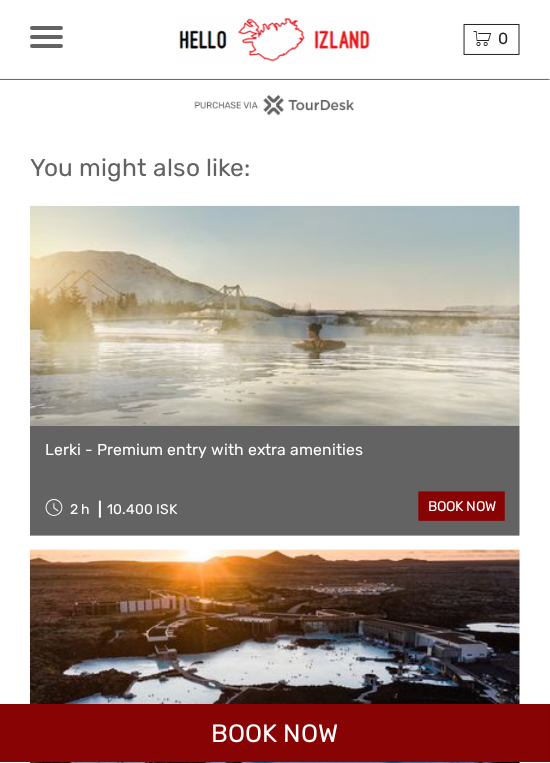 scroll, scrollTop: 3949, scrollLeft: 0, axis: vertical 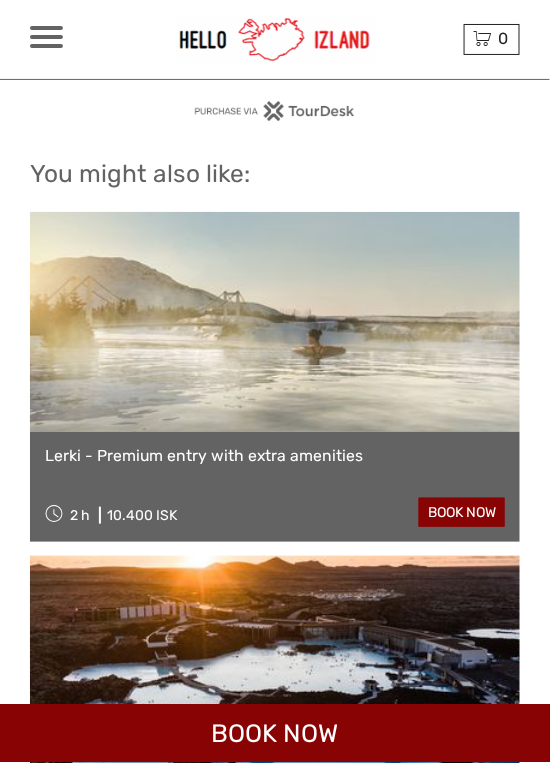 click at bounding box center (275, 322) 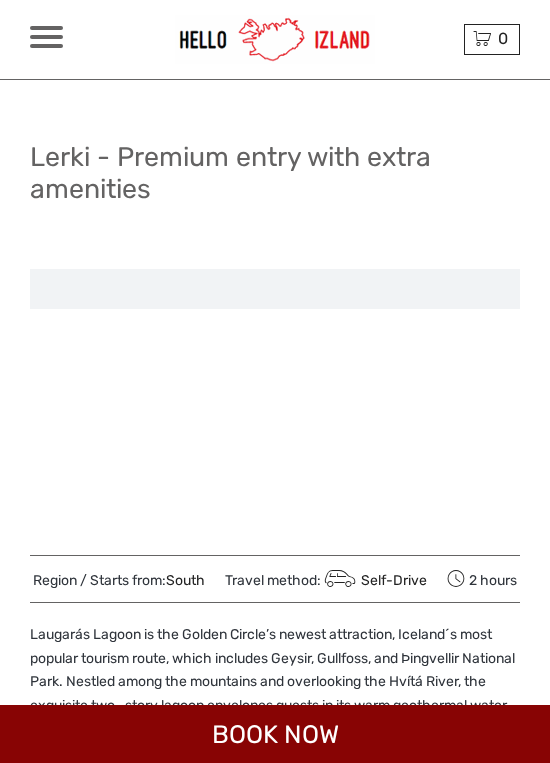 scroll, scrollTop: 0, scrollLeft: 0, axis: both 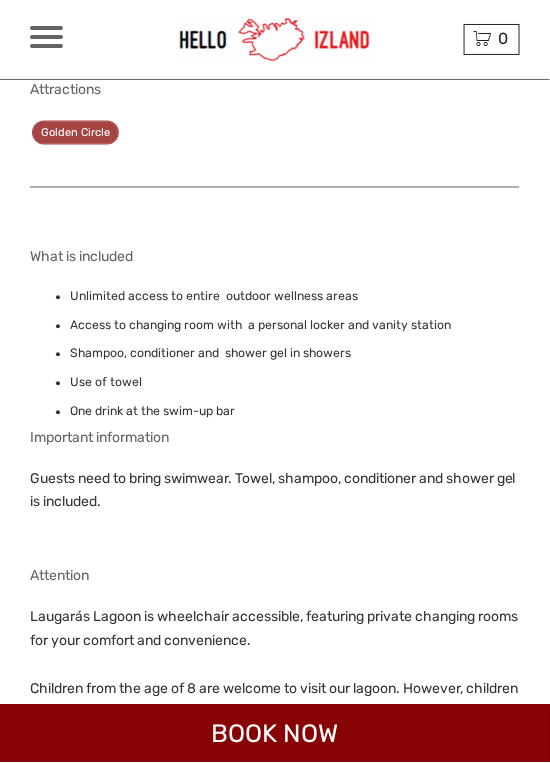 click on "Attention
Laugarás Lagoon is wheelchair accessible, featuring private changing rooms for your comfort and convenience. Children from the age of 8 are welcome to visit our lagoon. However, children aged 7 and younger are not allowed in the lagoon. All ages are welcome  to dine at Ylja Restaurant." at bounding box center [275, 671] 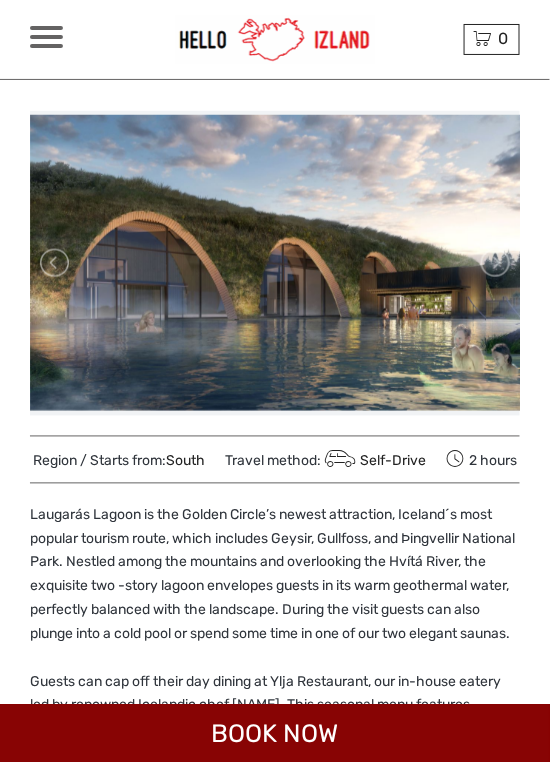 scroll, scrollTop: 0, scrollLeft: 0, axis: both 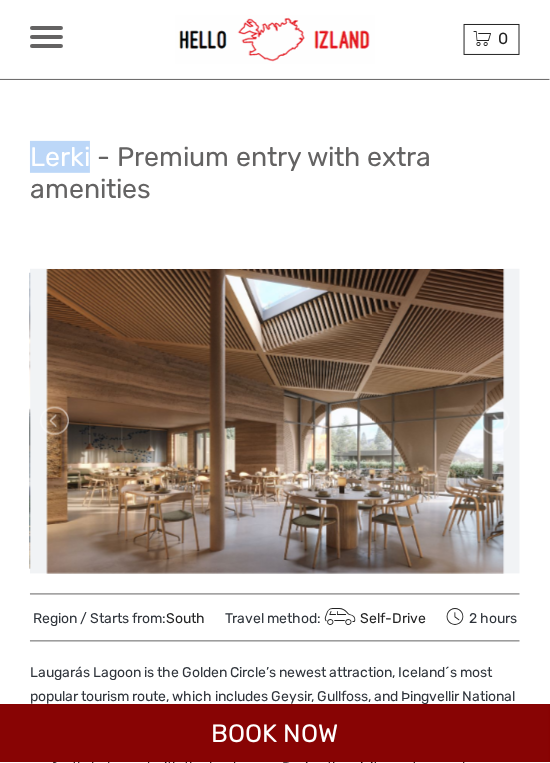 copy on "Lerki" 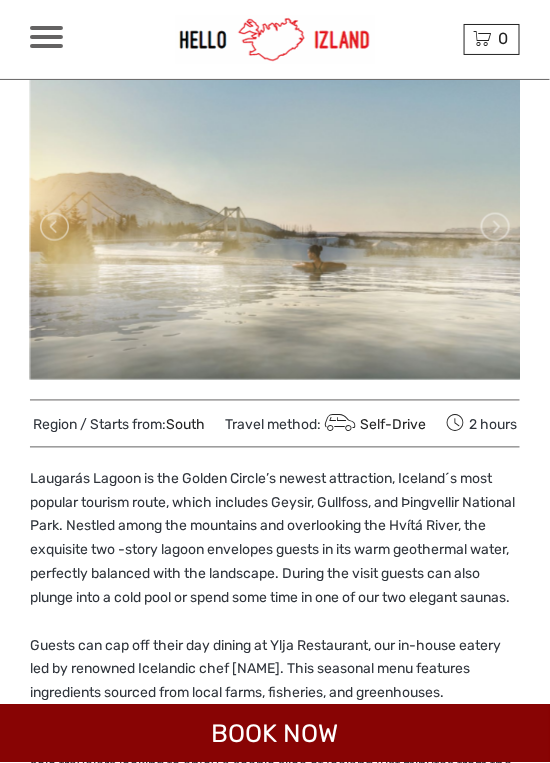 scroll, scrollTop: 202, scrollLeft: 0, axis: vertical 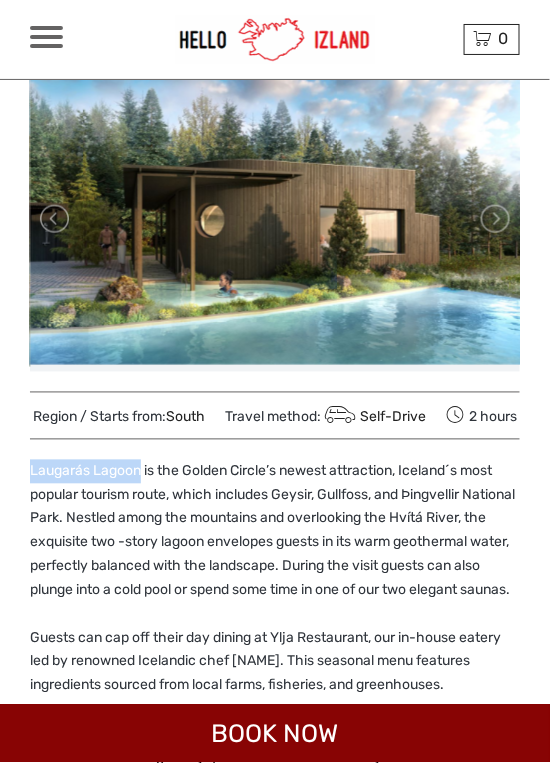 copy on "Laugarás Lagoon" 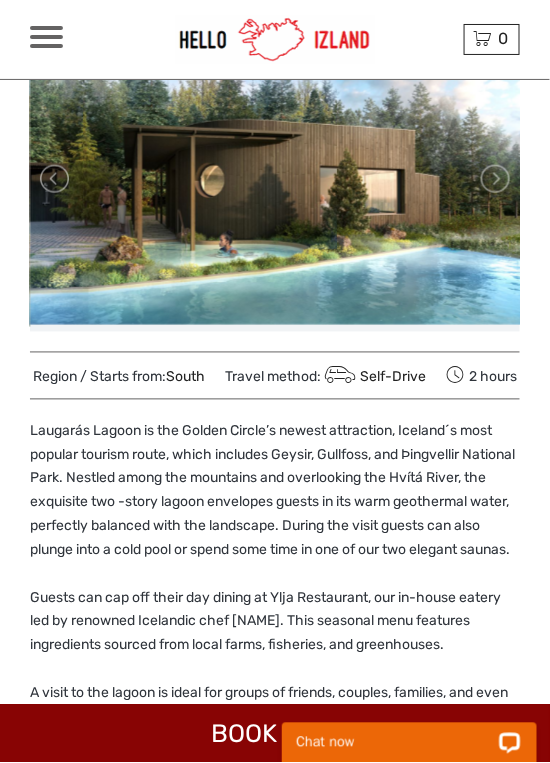 scroll, scrollTop: 282, scrollLeft: 0, axis: vertical 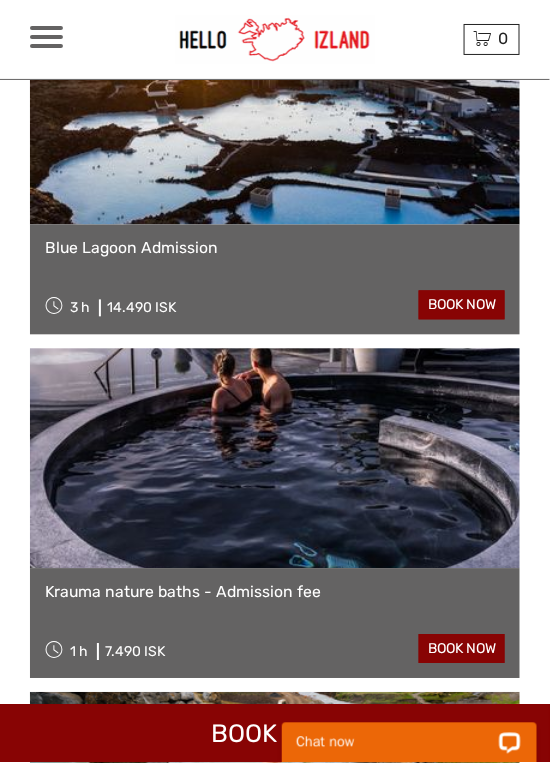 click at bounding box center [275, 459] 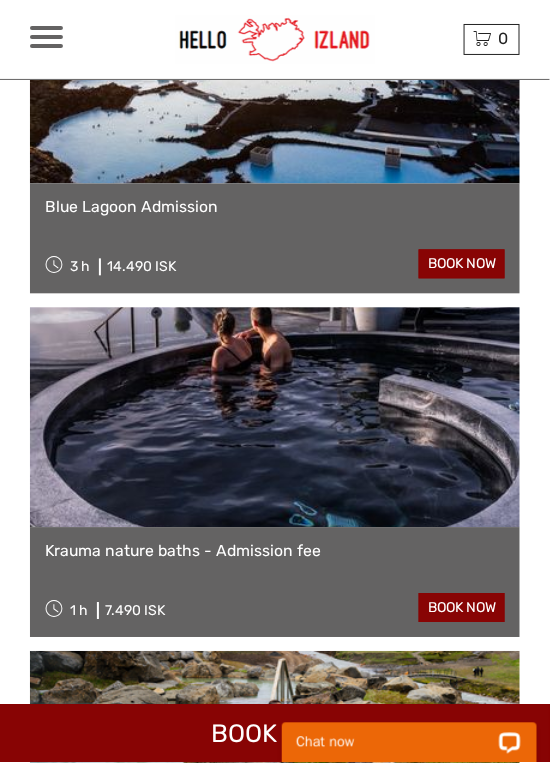 scroll, scrollTop: 4540, scrollLeft: 0, axis: vertical 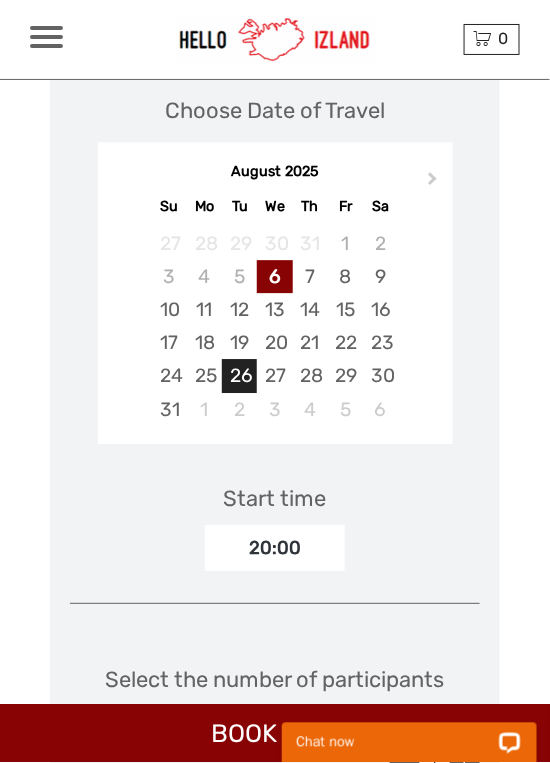 click on "26" at bounding box center (239, 375) 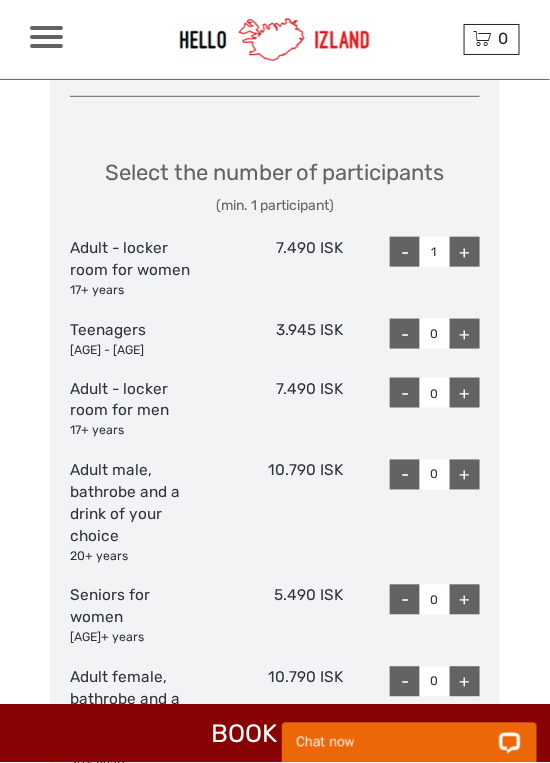 scroll, scrollTop: 2146, scrollLeft: 0, axis: vertical 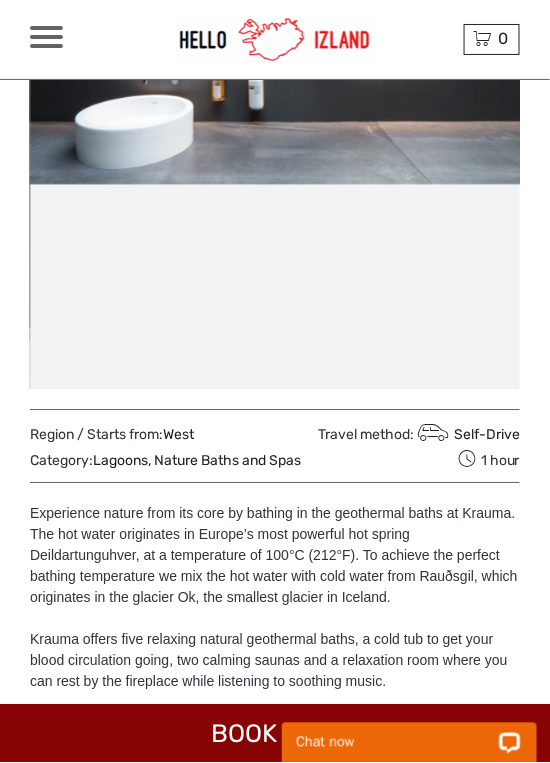 click on "Self-Drive" at bounding box center (467, 434) 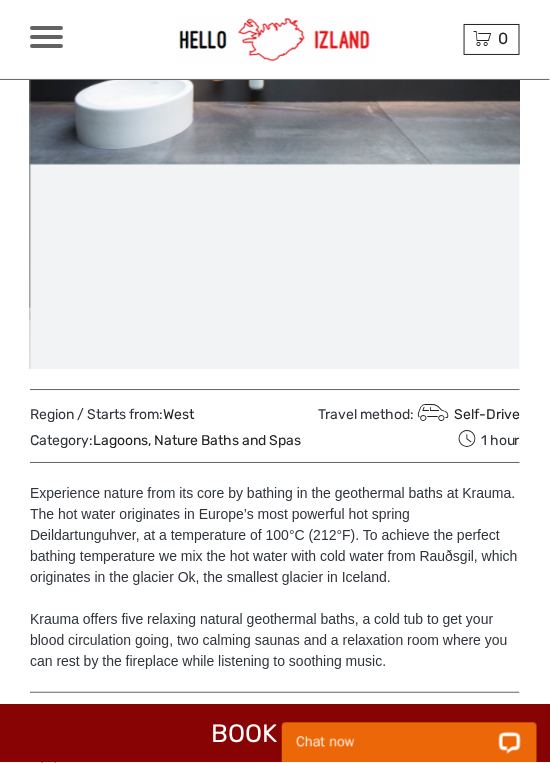 scroll, scrollTop: 664, scrollLeft: 0, axis: vertical 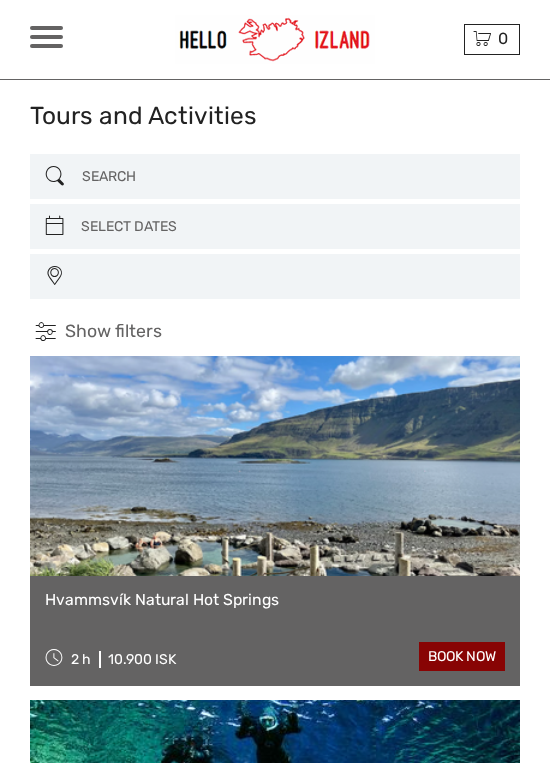 select 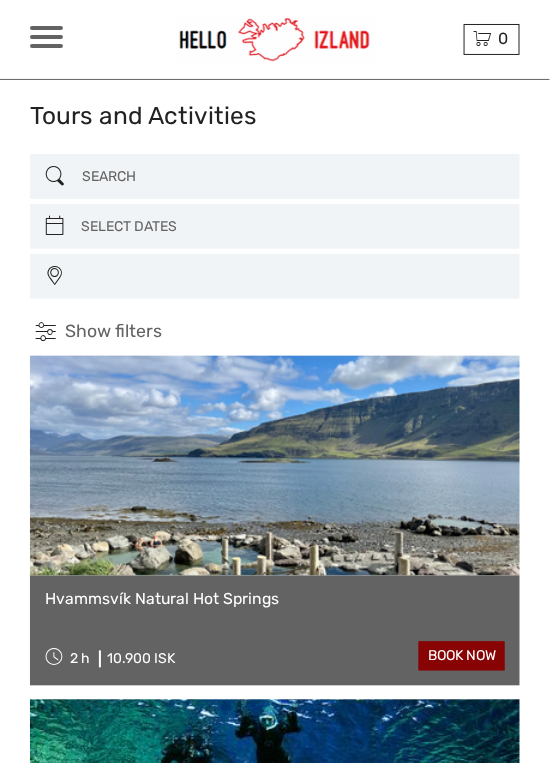 select 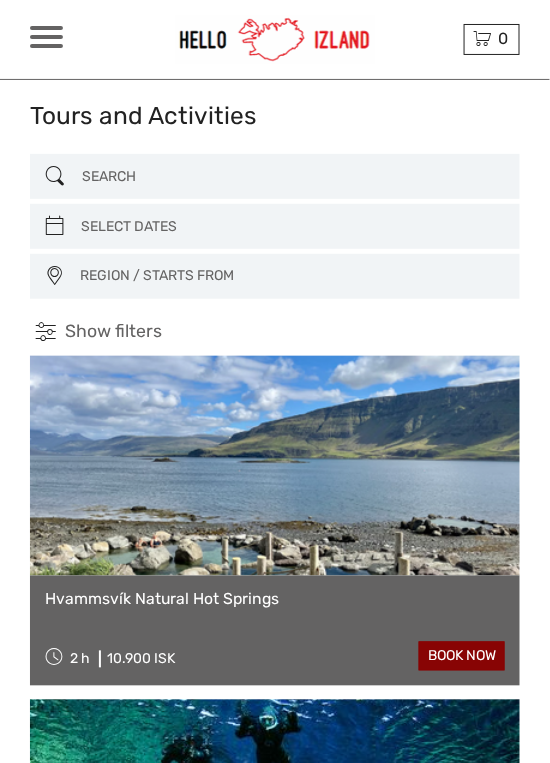 scroll, scrollTop: 0, scrollLeft: 0, axis: both 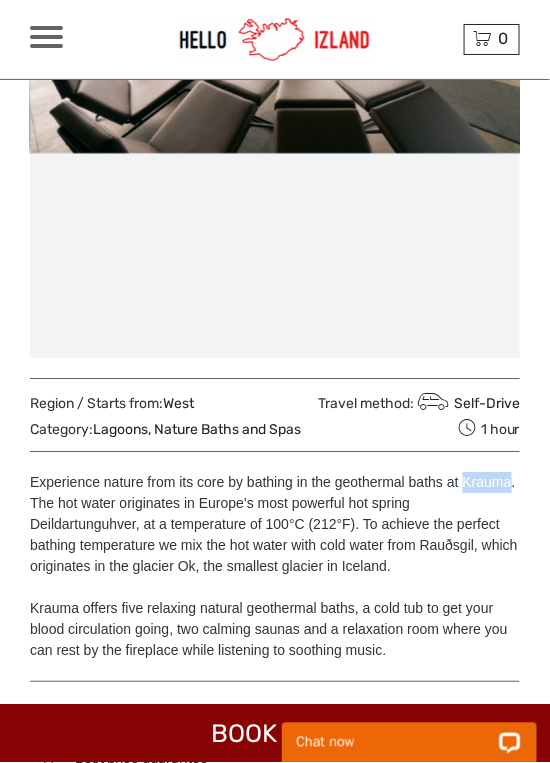 copy on "Krauma" 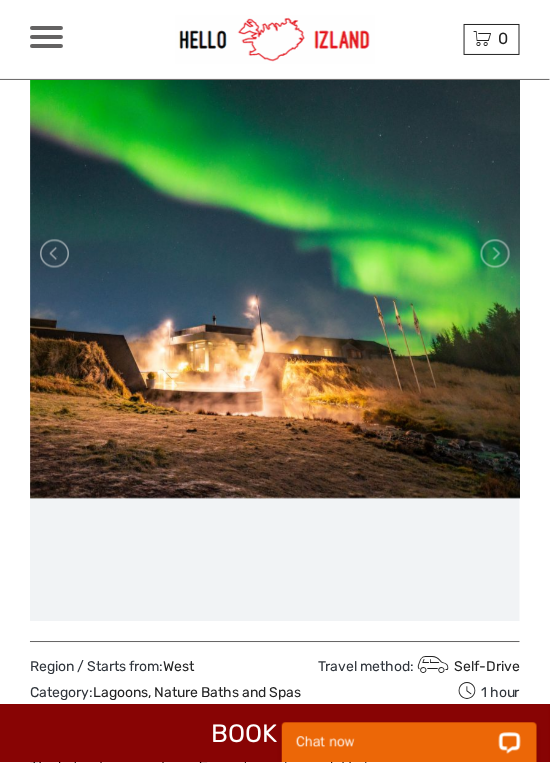 scroll, scrollTop: 0, scrollLeft: 0, axis: both 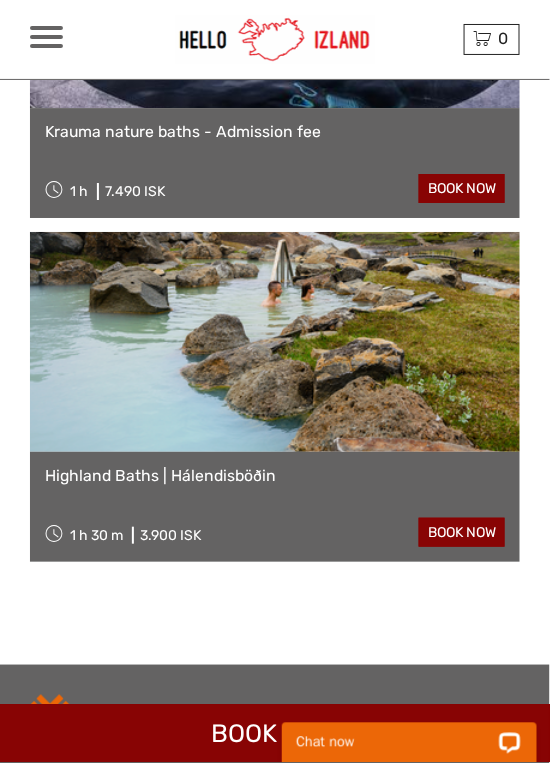 click at bounding box center (275, 342) 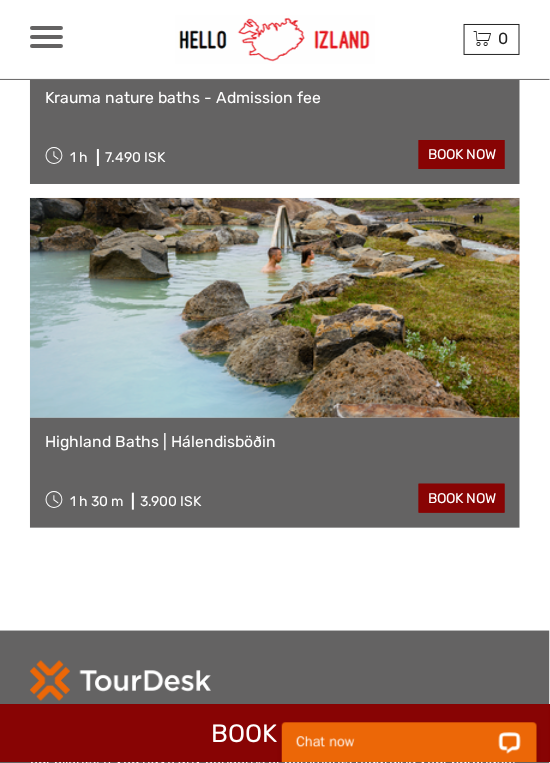 scroll, scrollTop: 5001, scrollLeft: 0, axis: vertical 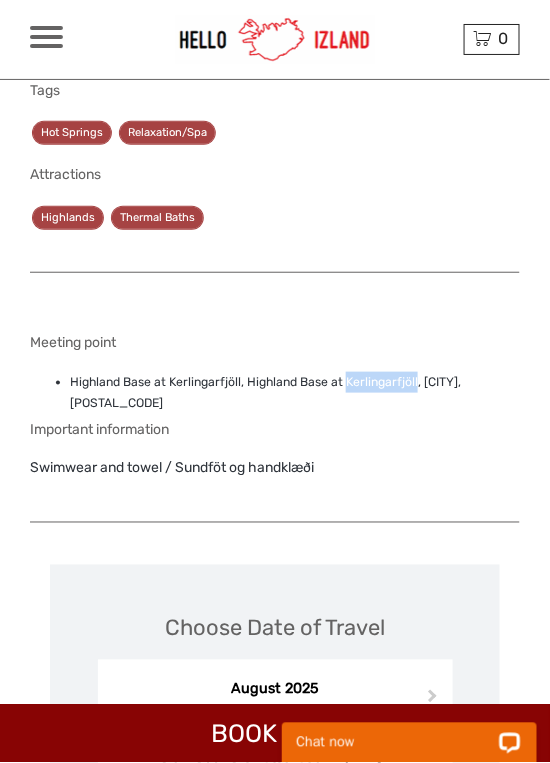 copy on "Kerlingarfjöll" 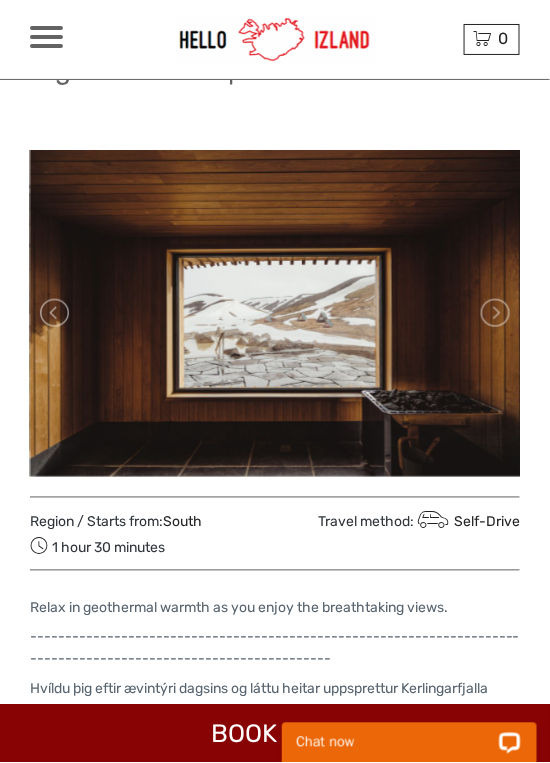 scroll, scrollTop: 0, scrollLeft: 0, axis: both 